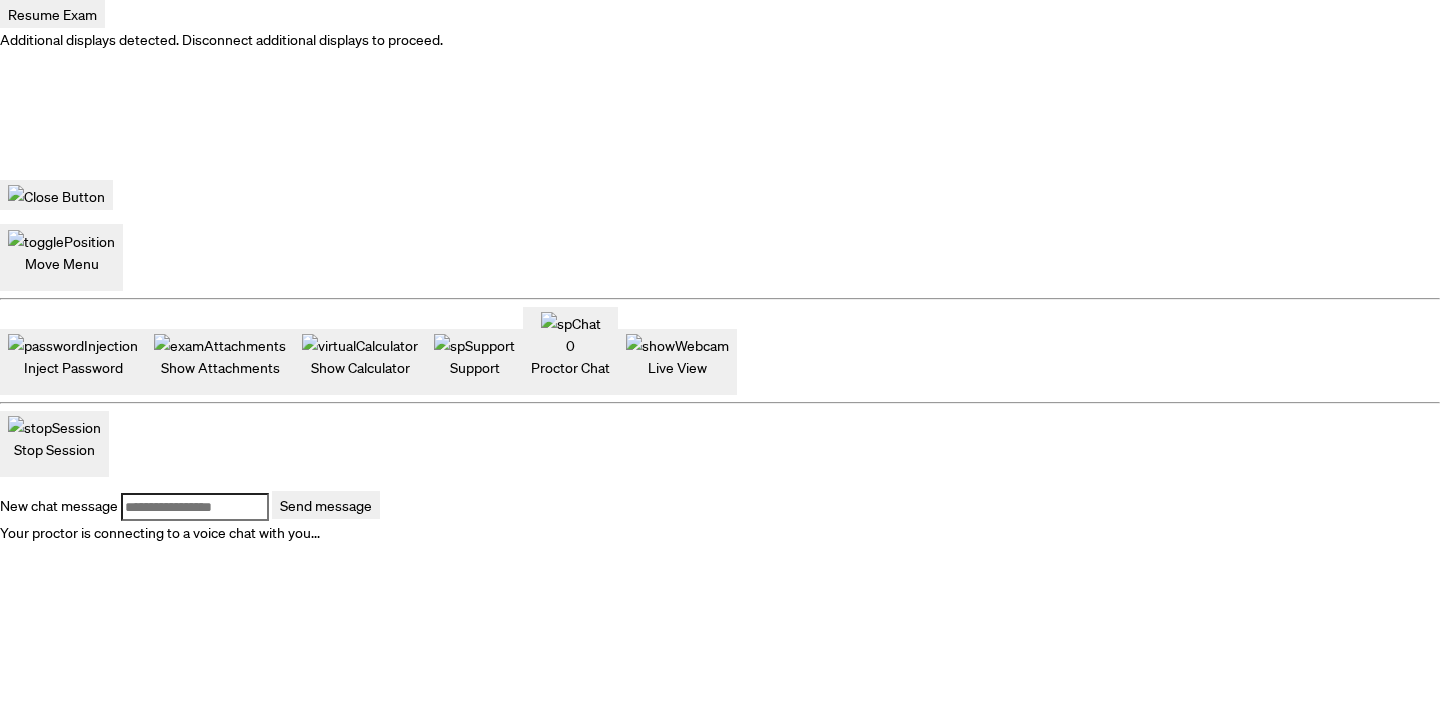 scroll, scrollTop: 0, scrollLeft: 0, axis: both 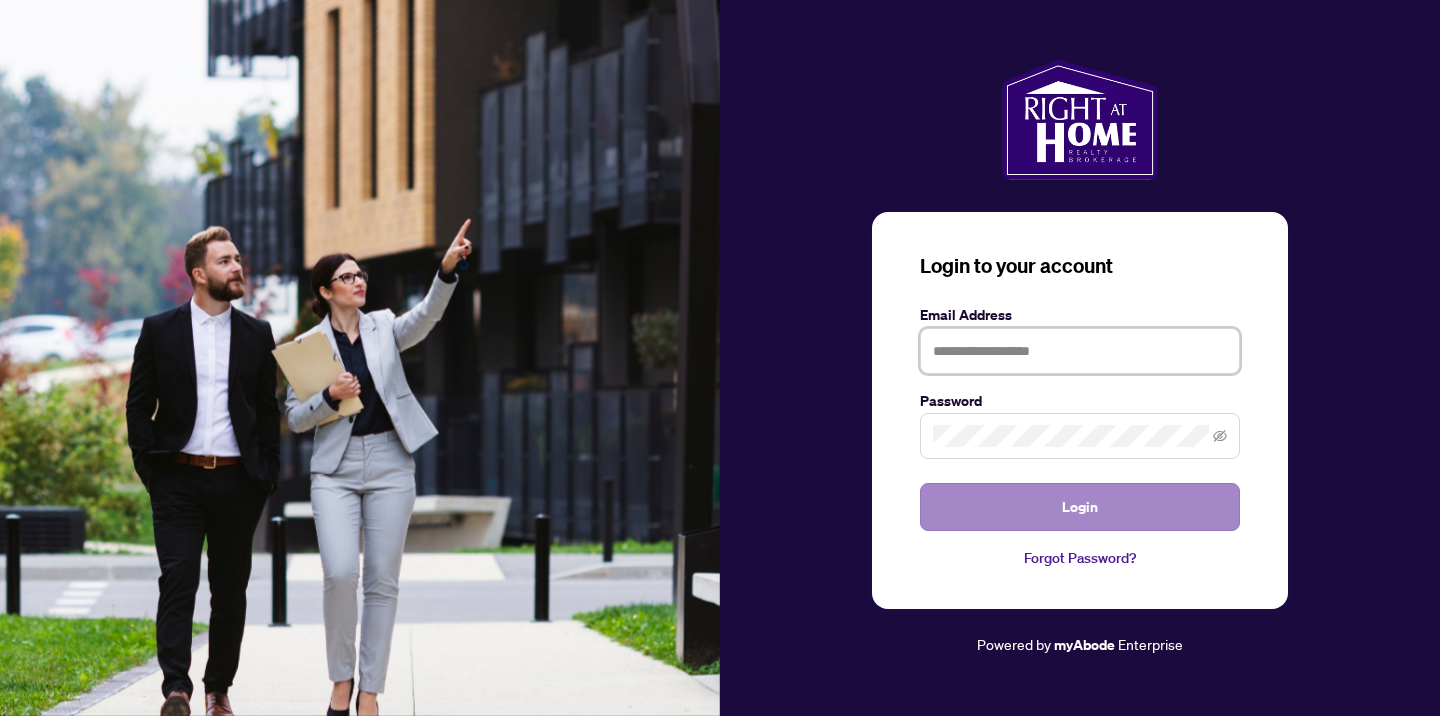 type on "**********" 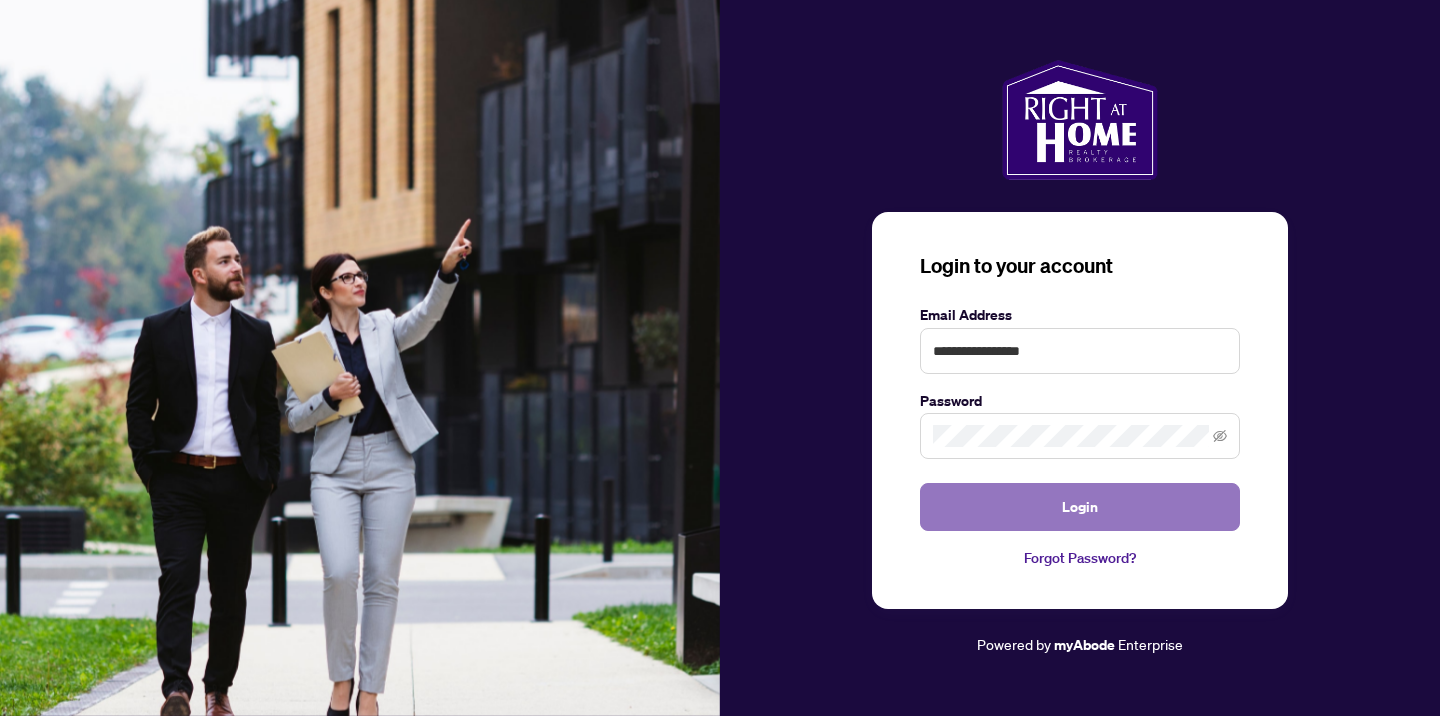 click on "Login" at bounding box center (1080, 507) 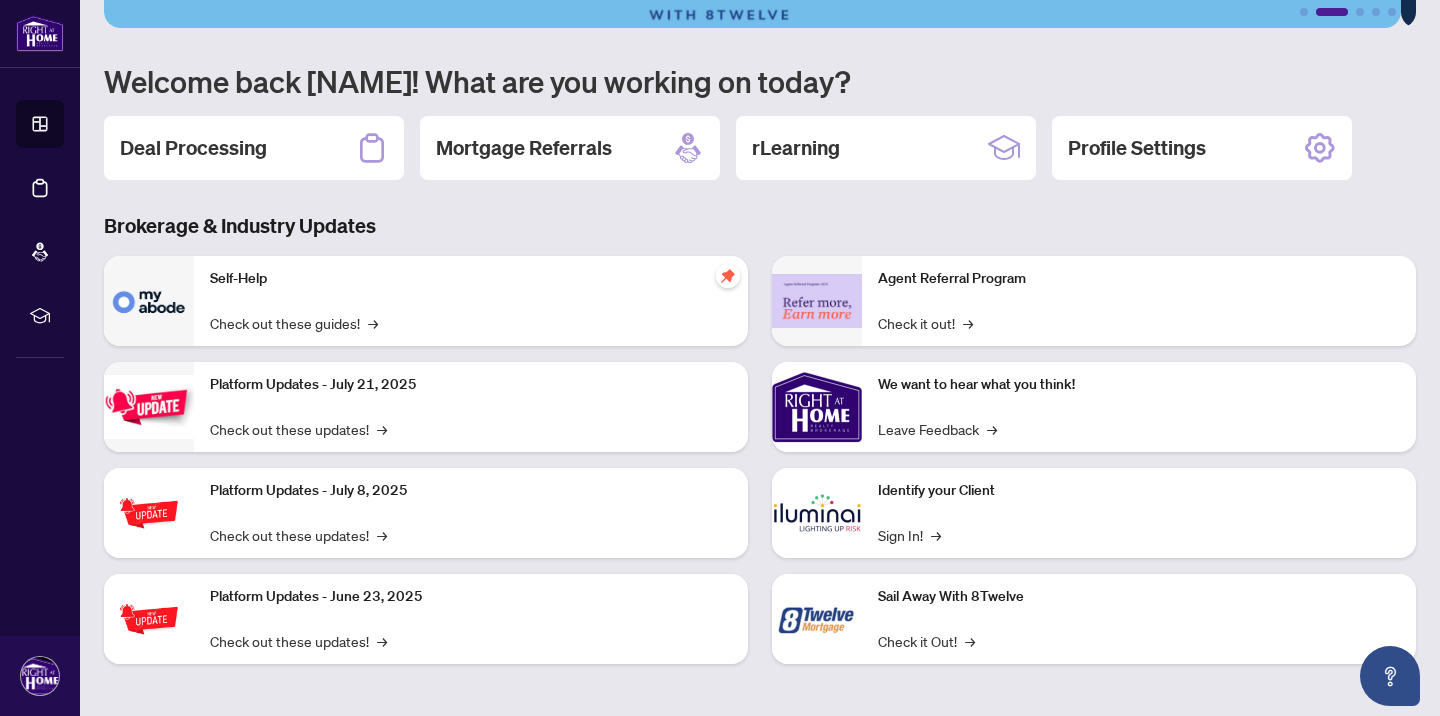scroll, scrollTop: 0, scrollLeft: 0, axis: both 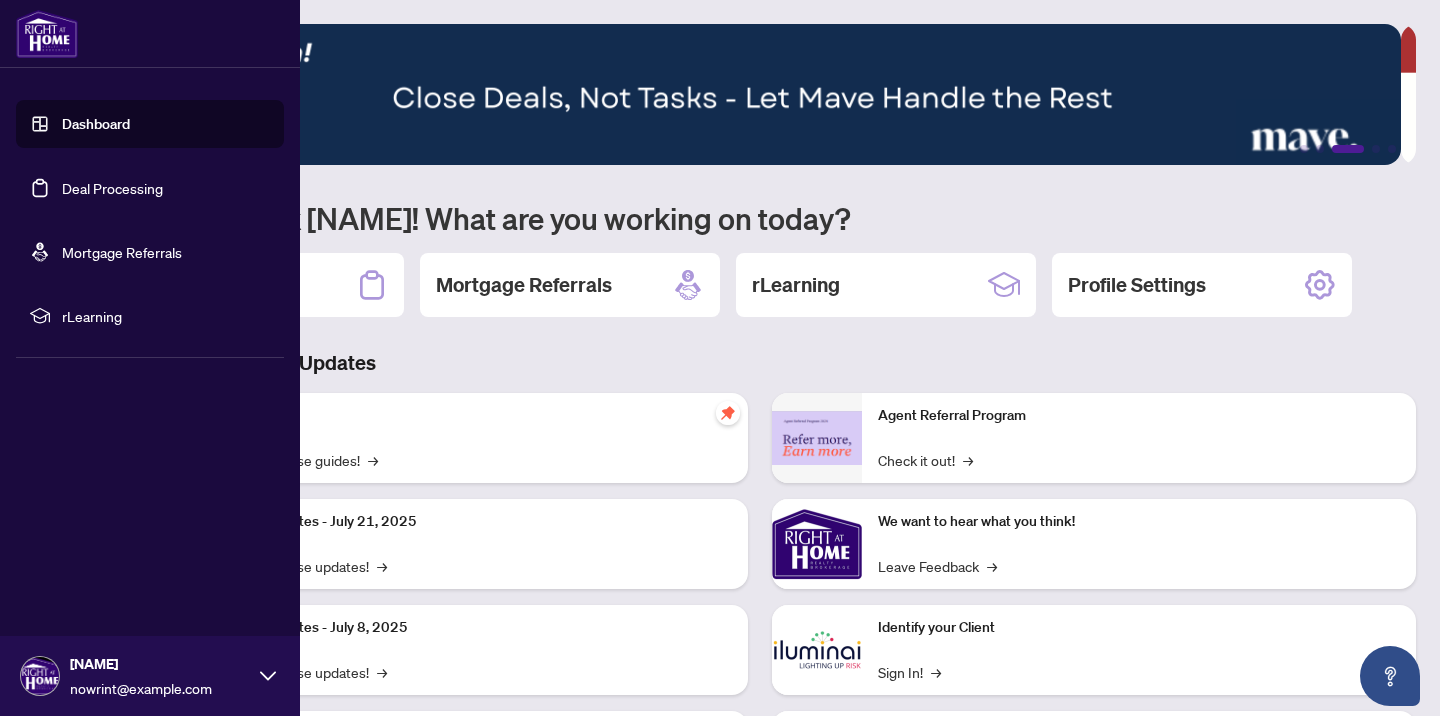 click on "Mortgage Referrals" at bounding box center (122, 252) 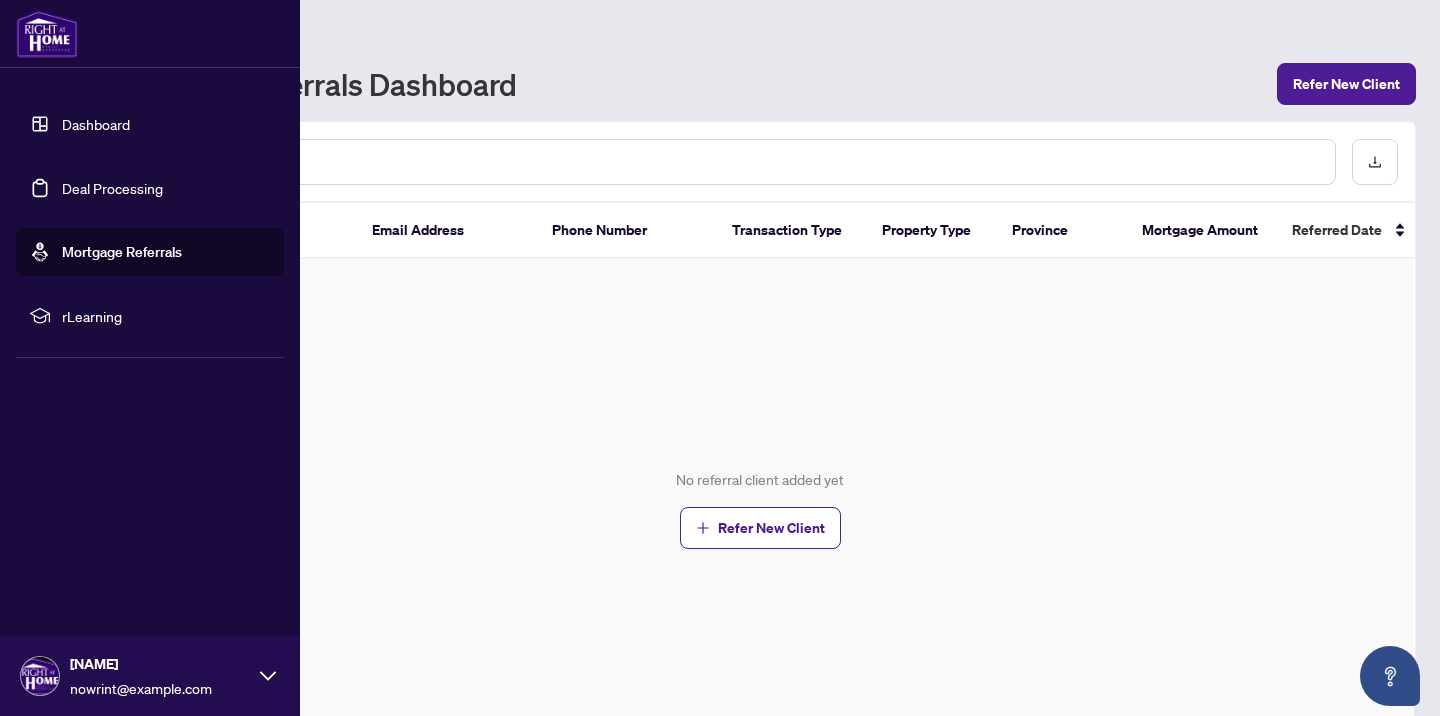 click on "rLearning" at bounding box center (166, 316) 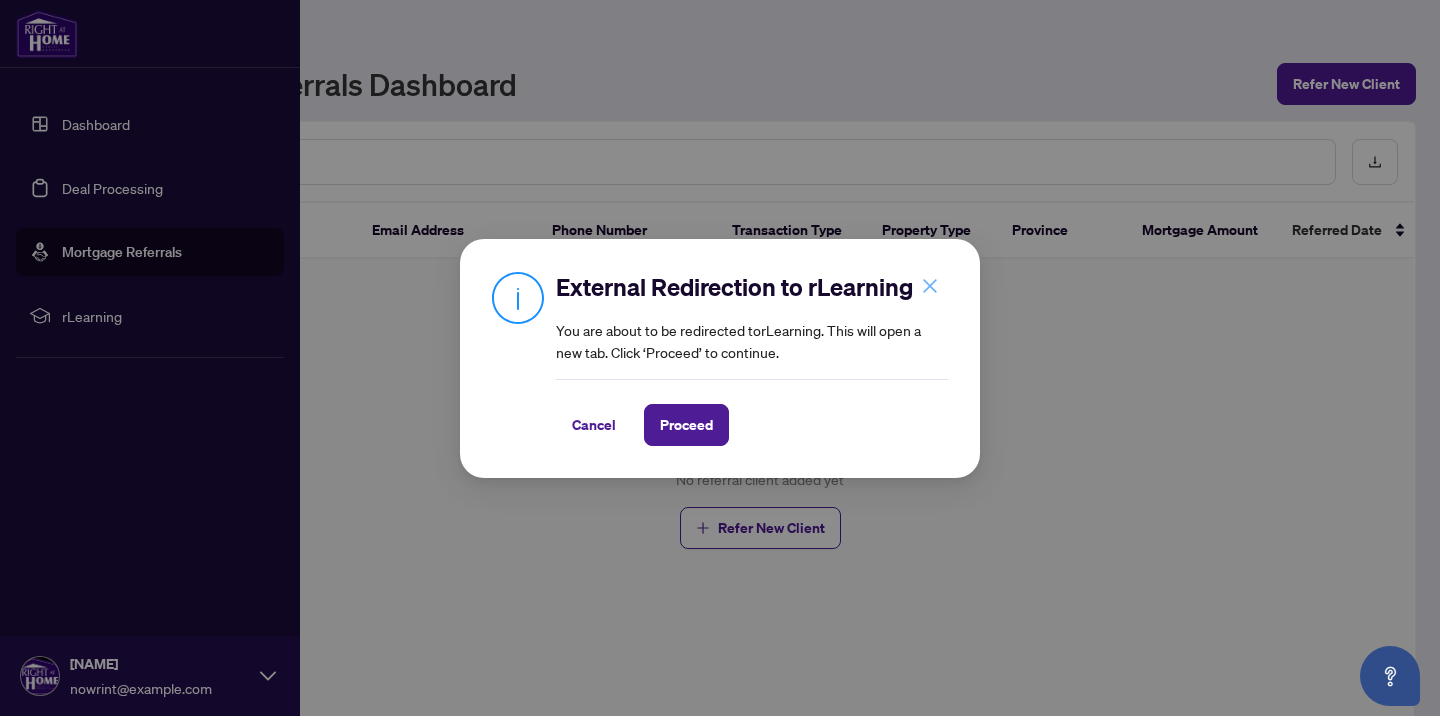 click 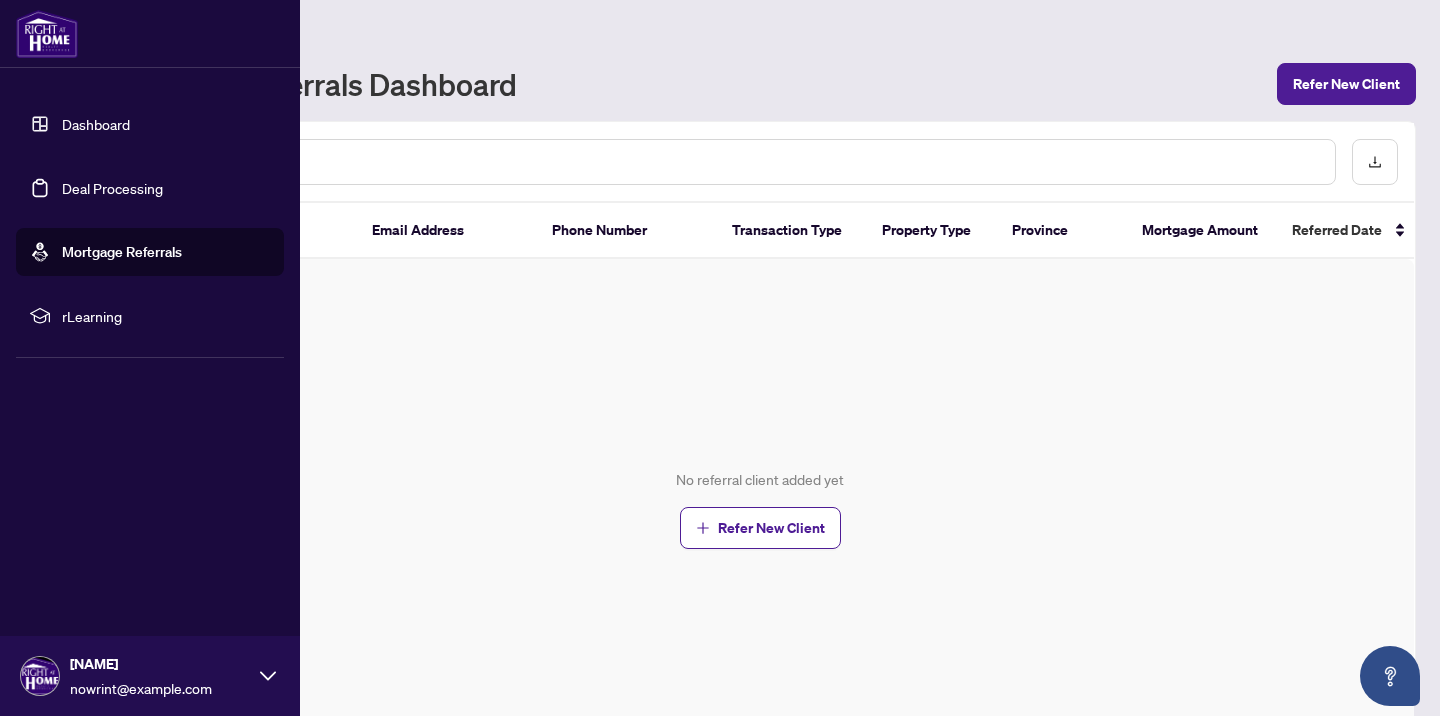 click on "Dashboard" at bounding box center [96, 124] 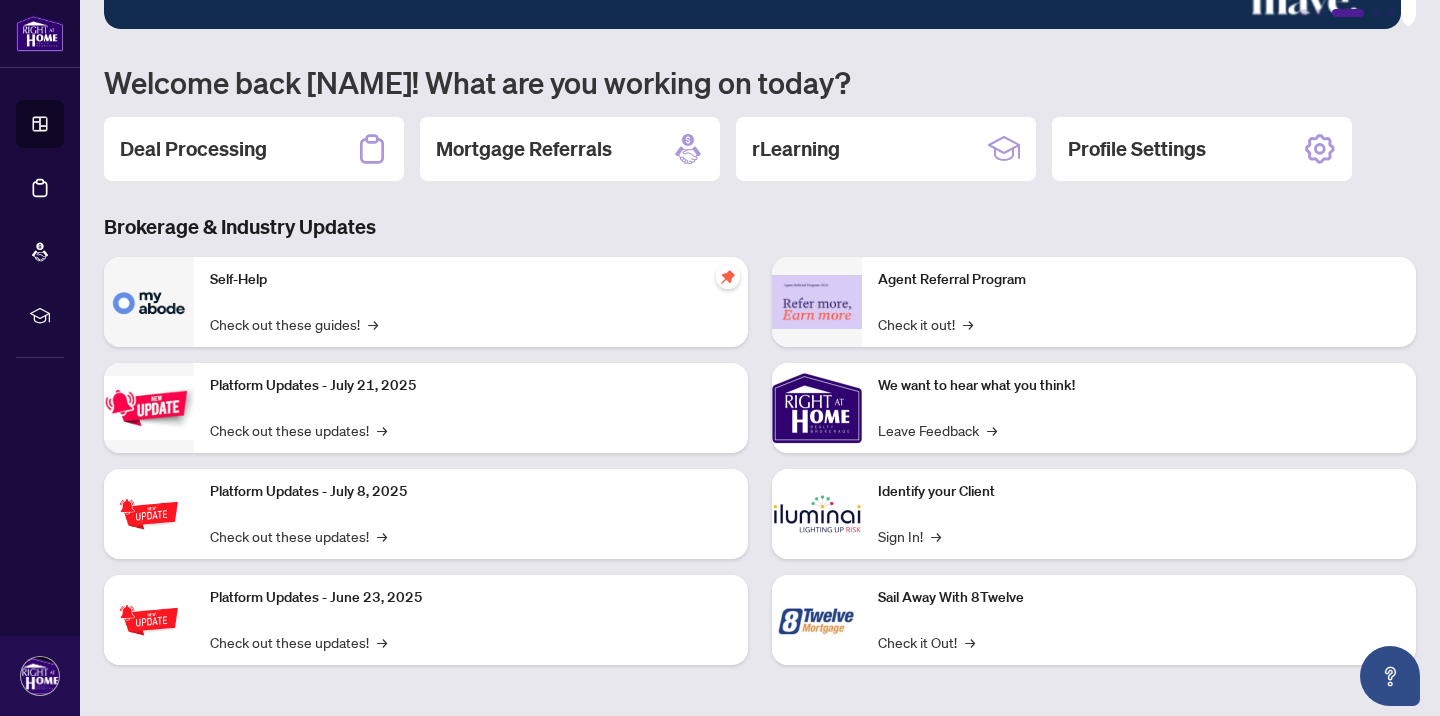 scroll, scrollTop: 137, scrollLeft: 0, axis: vertical 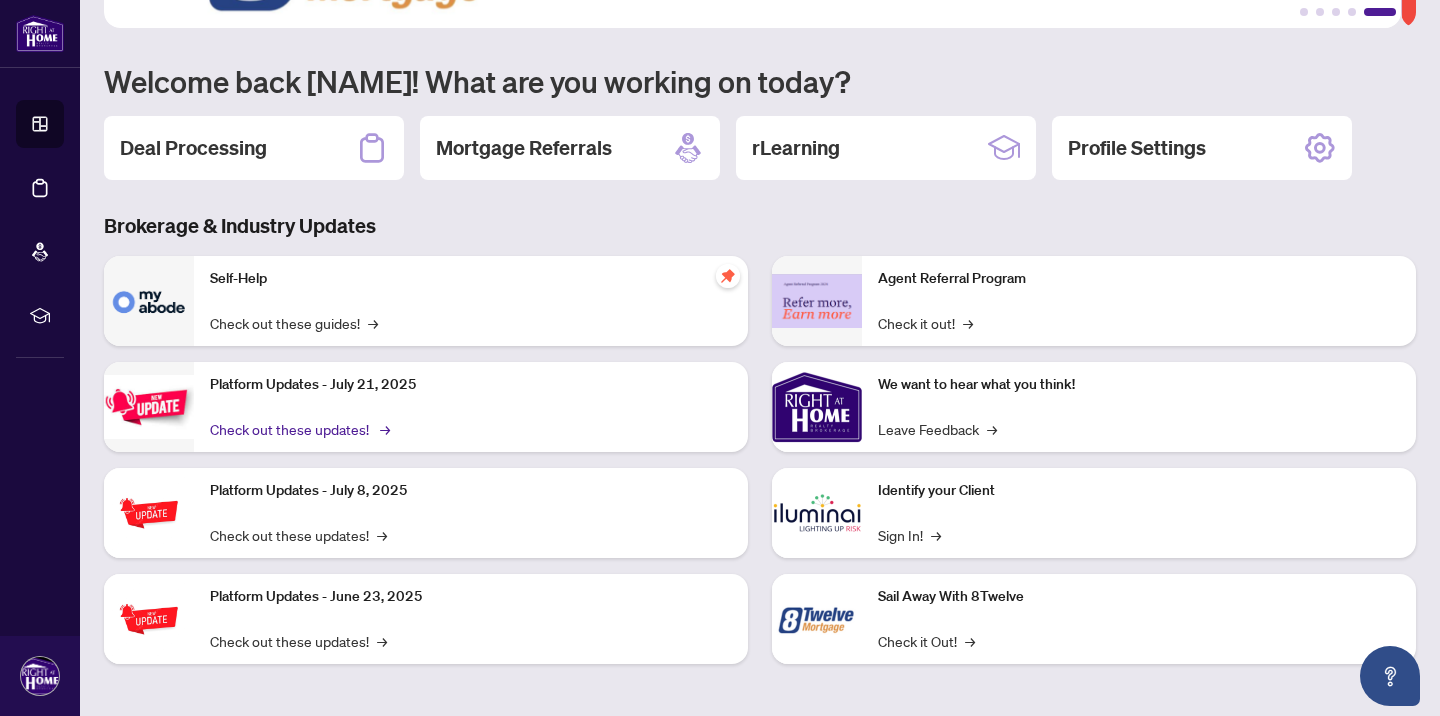 click on "Check out these updates! →" at bounding box center (298, 429) 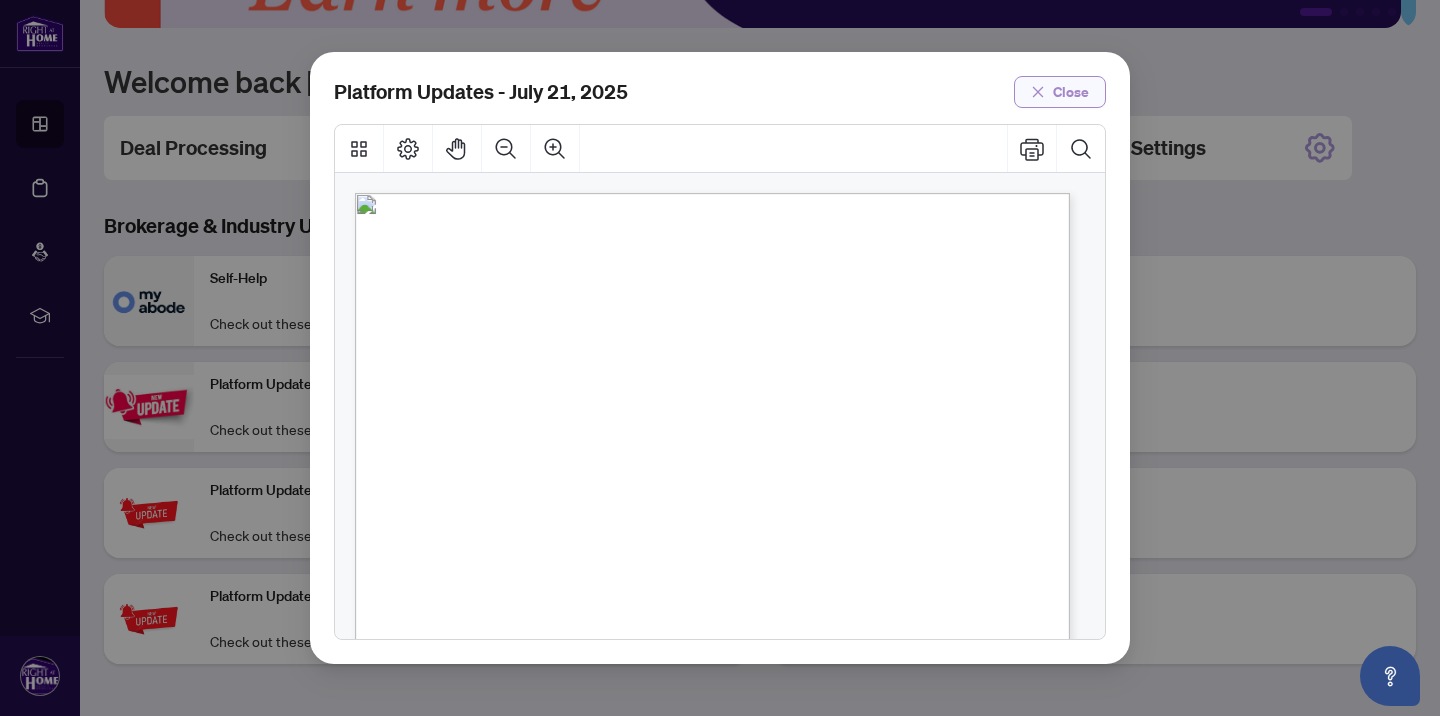 click on "Close" at bounding box center (1071, 92) 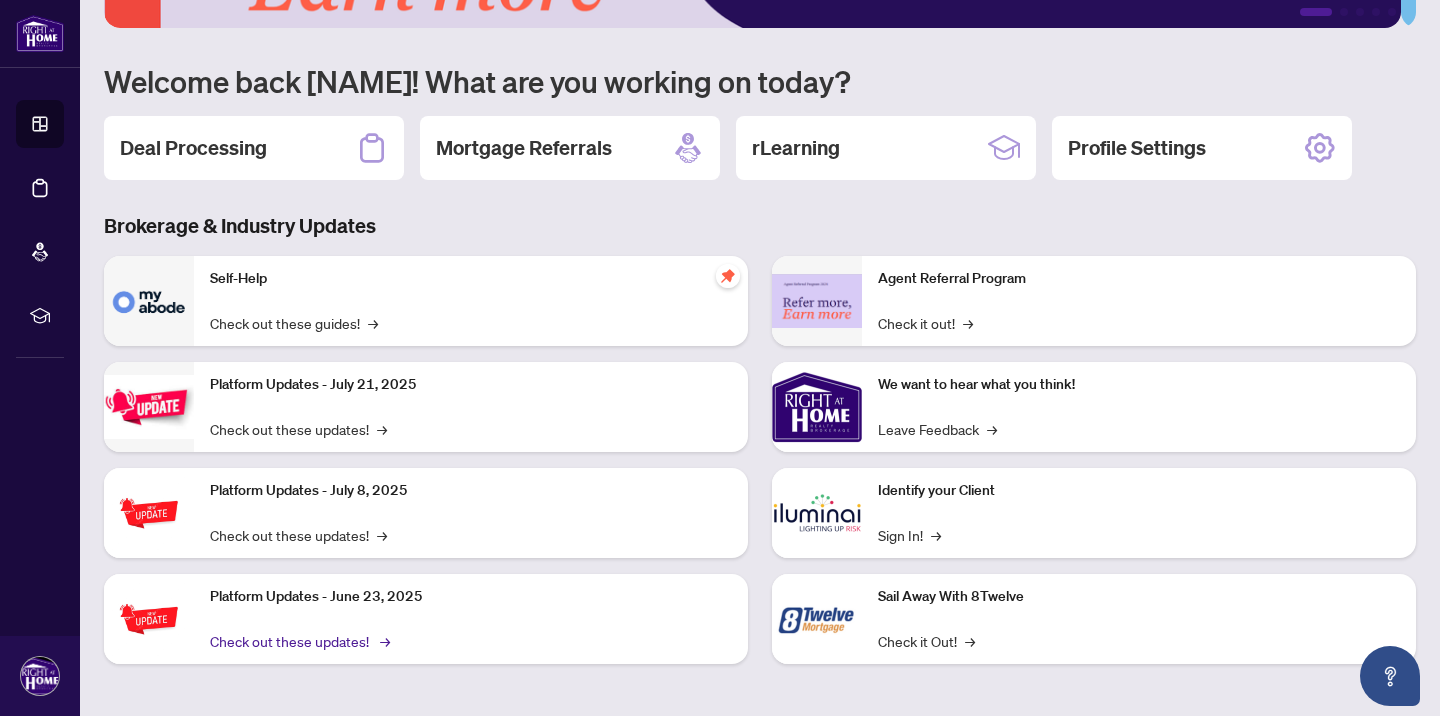 click on "Check out these updates! →" at bounding box center [298, 641] 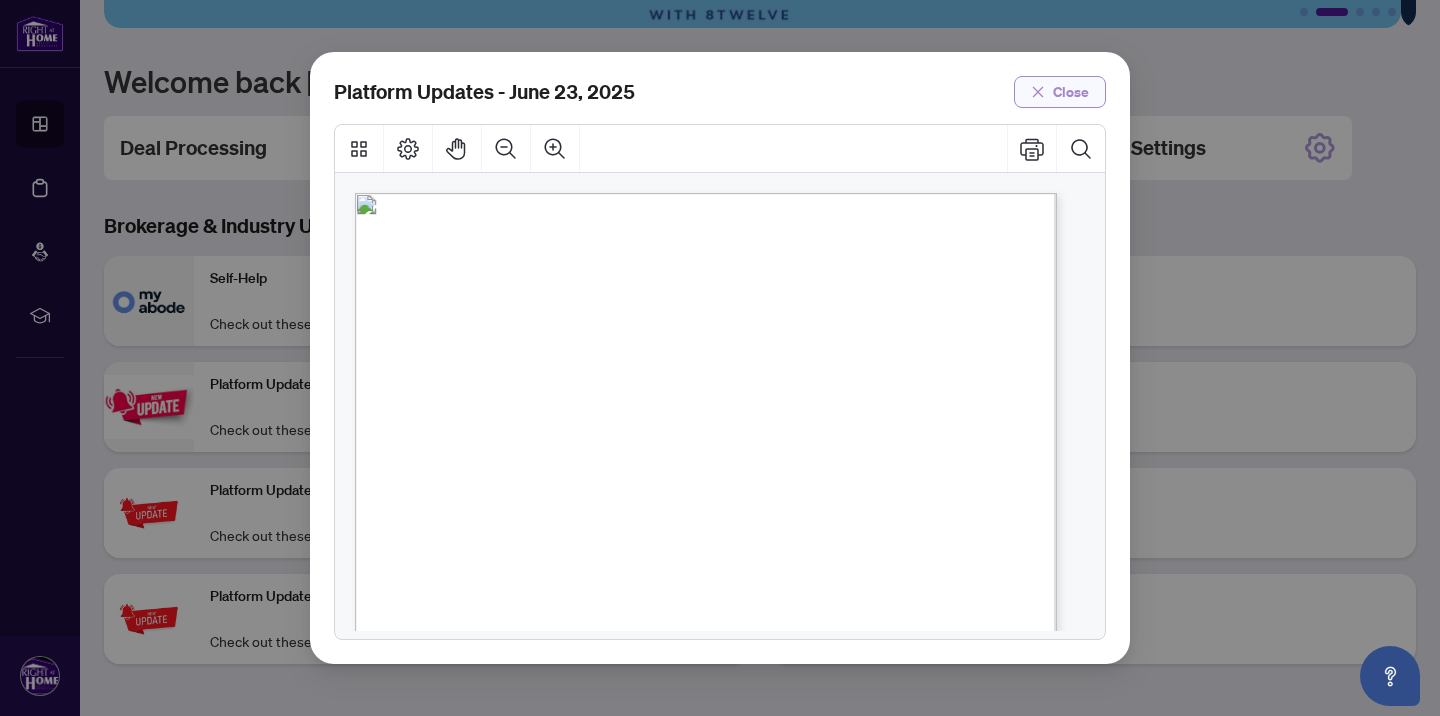 click on "Close" at bounding box center [1071, 92] 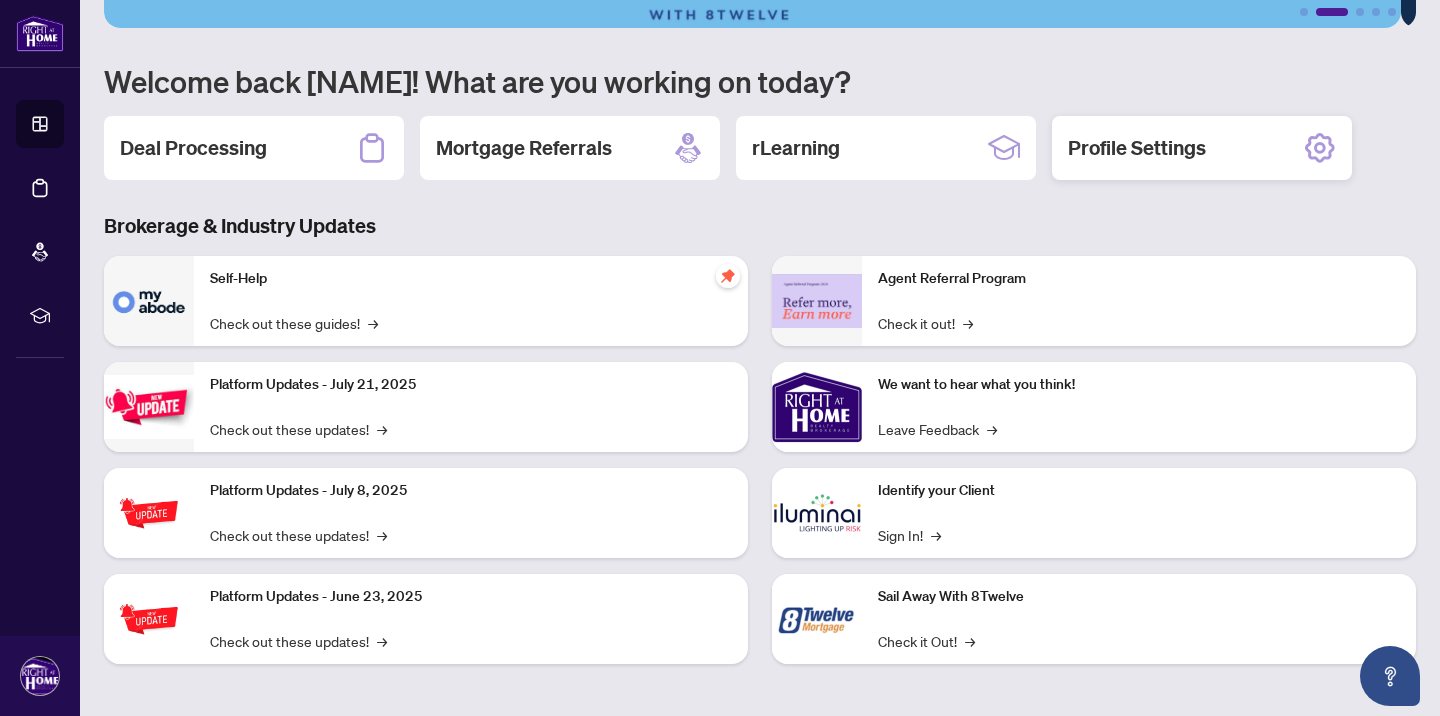 click on "Profile Settings" at bounding box center (1137, 148) 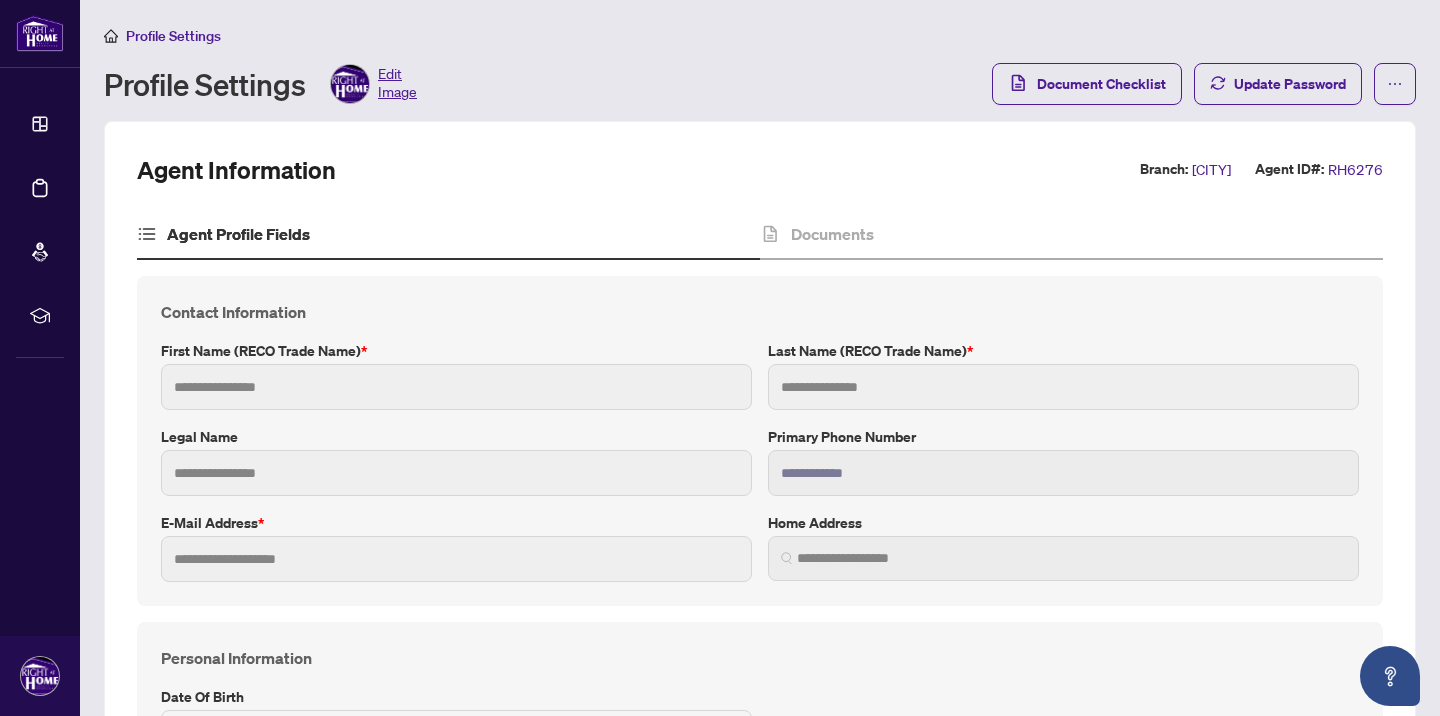 type on "******" 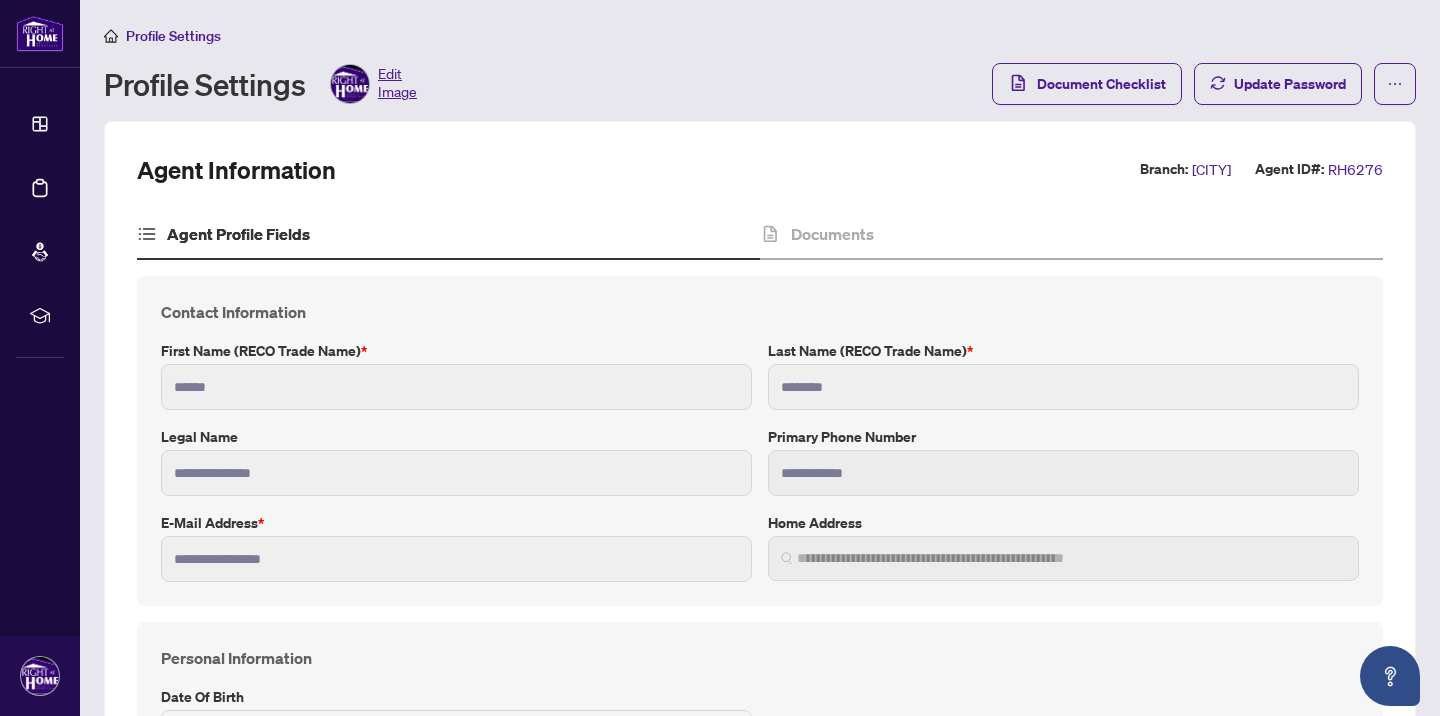 type on "**********" 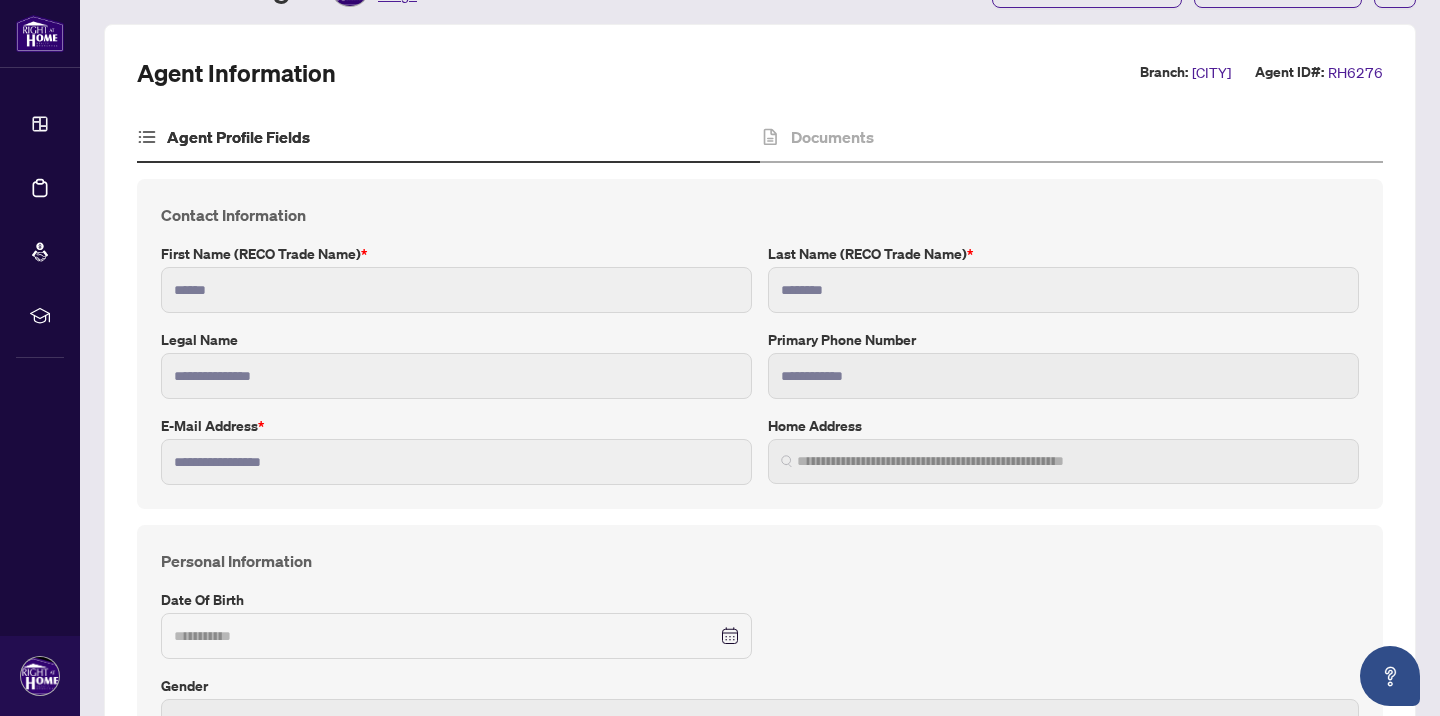 scroll, scrollTop: 0, scrollLeft: 0, axis: both 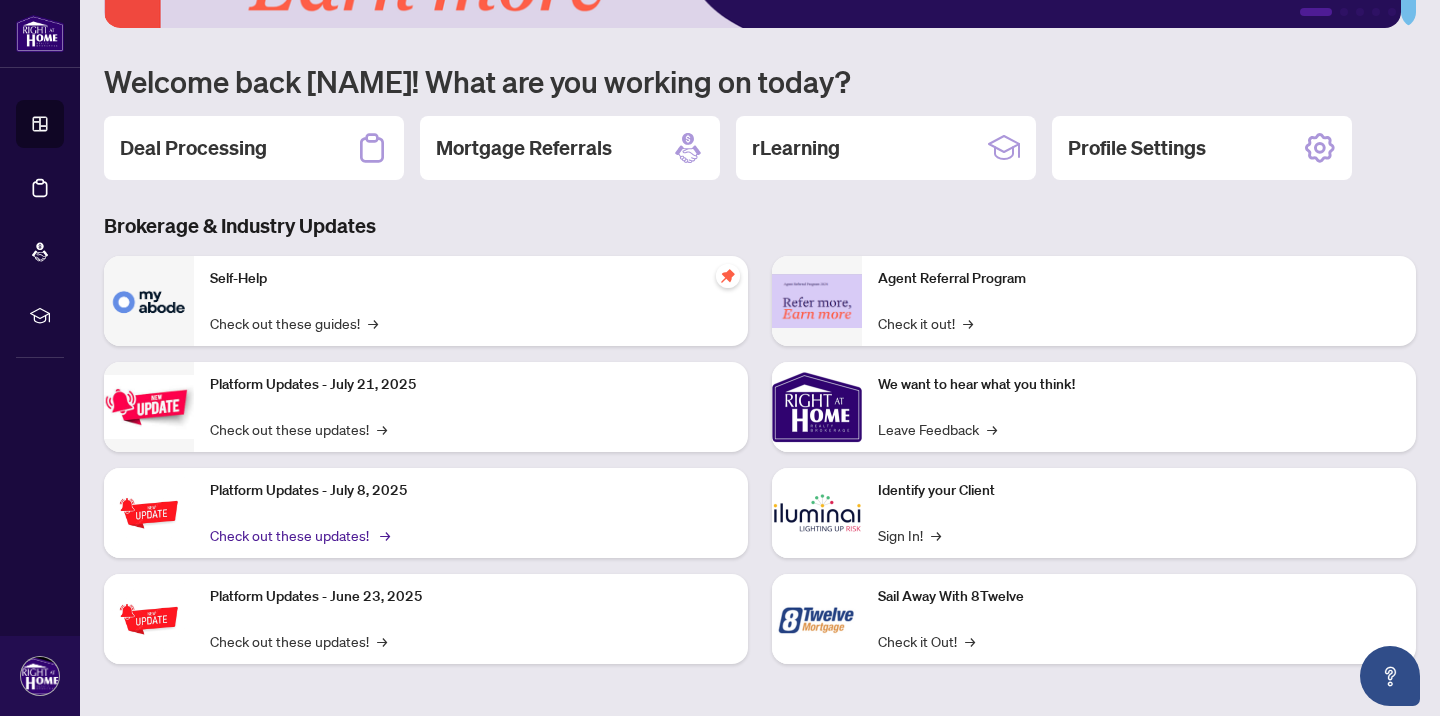 click on "Check out these updates! →" at bounding box center [298, 535] 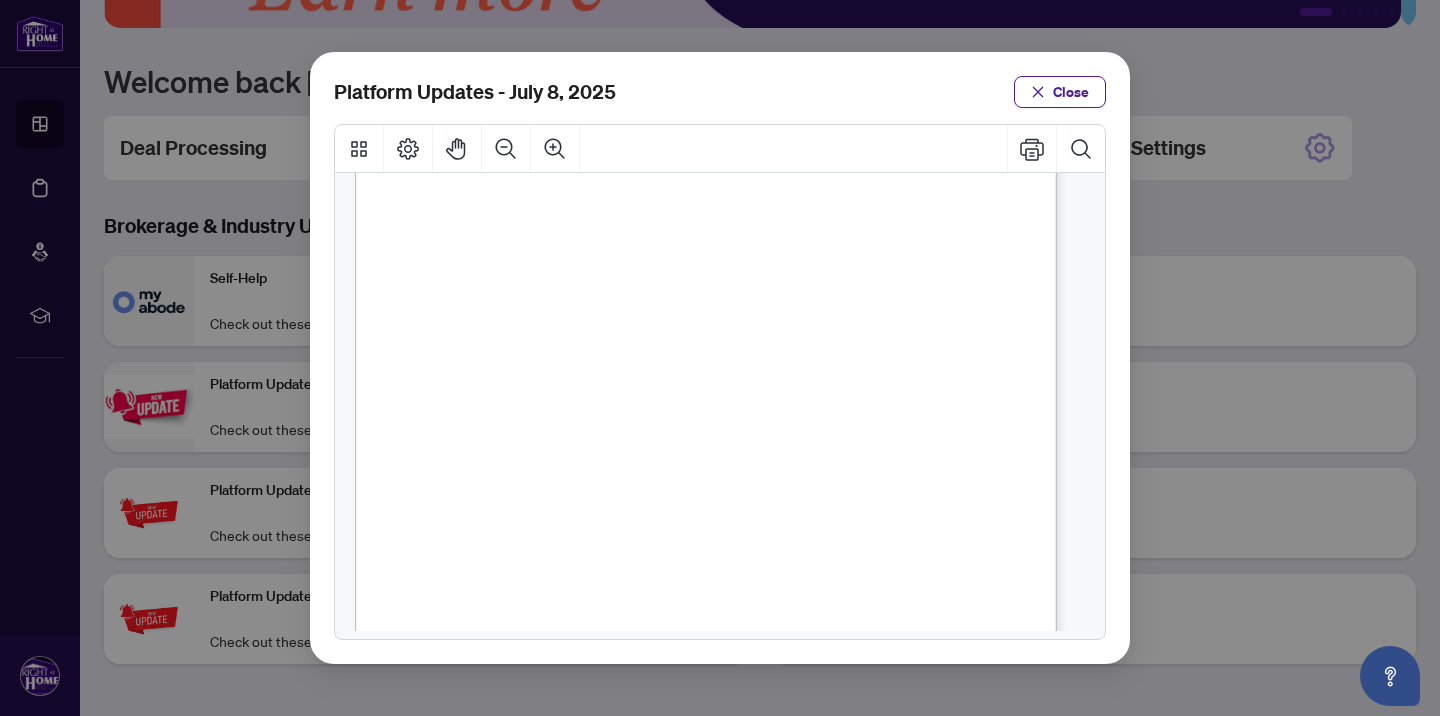 scroll, scrollTop: 490, scrollLeft: 0, axis: vertical 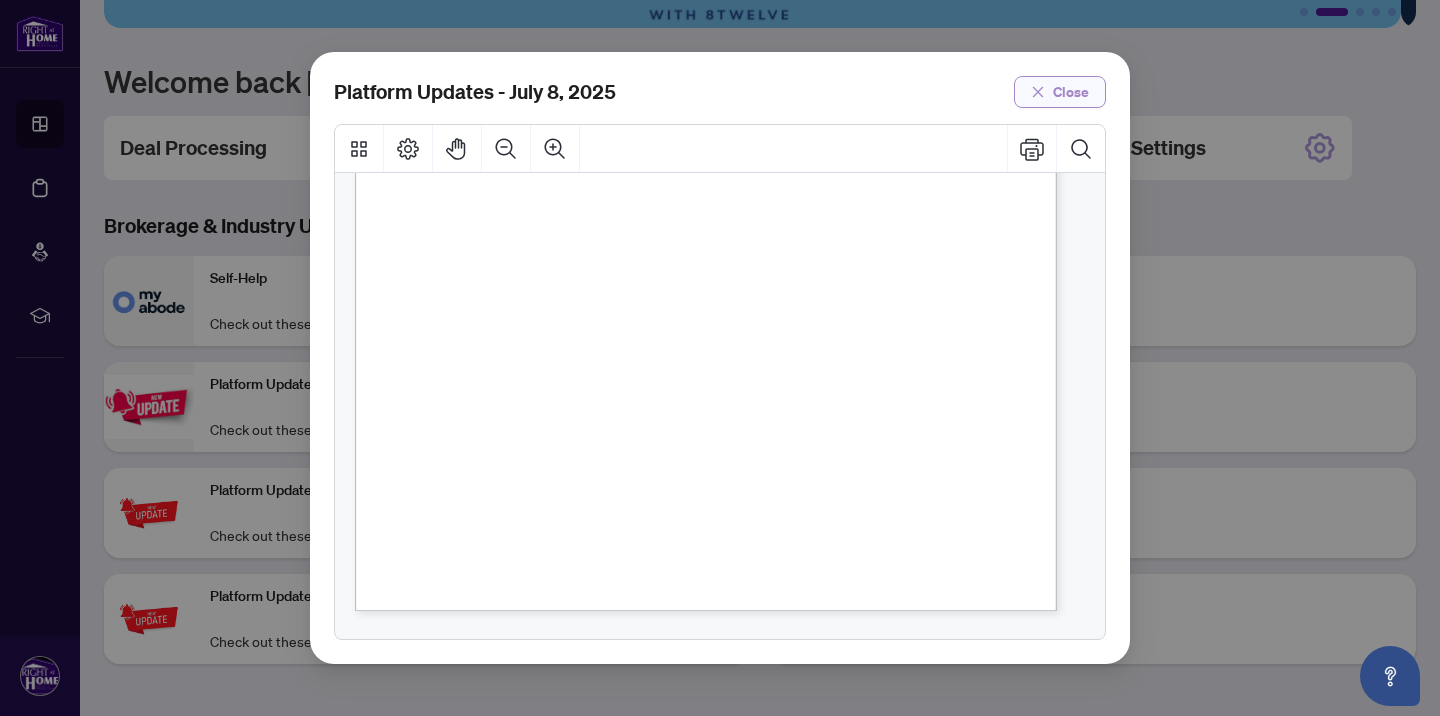 click on "Close" at bounding box center (1071, 92) 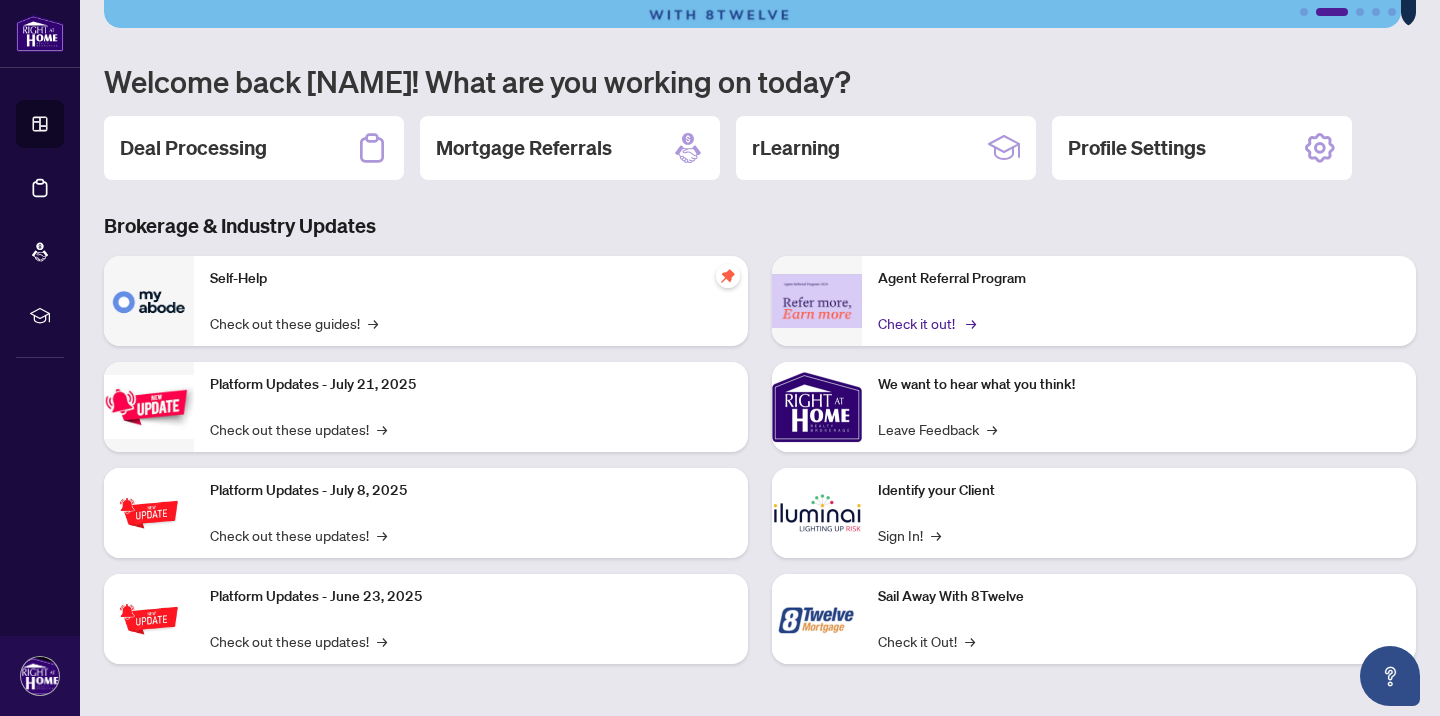 click on "Check it out! →" at bounding box center (925, 323) 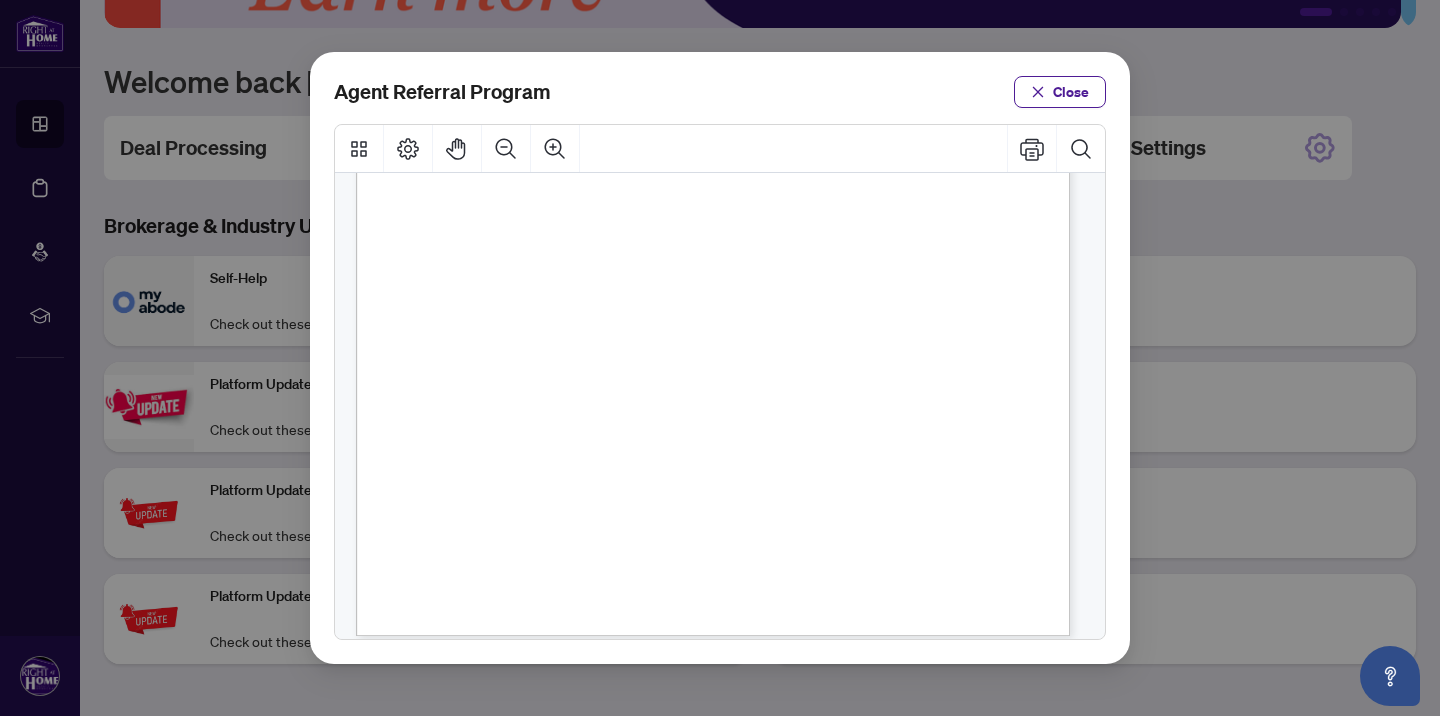 scroll, scrollTop: 513, scrollLeft: 0, axis: vertical 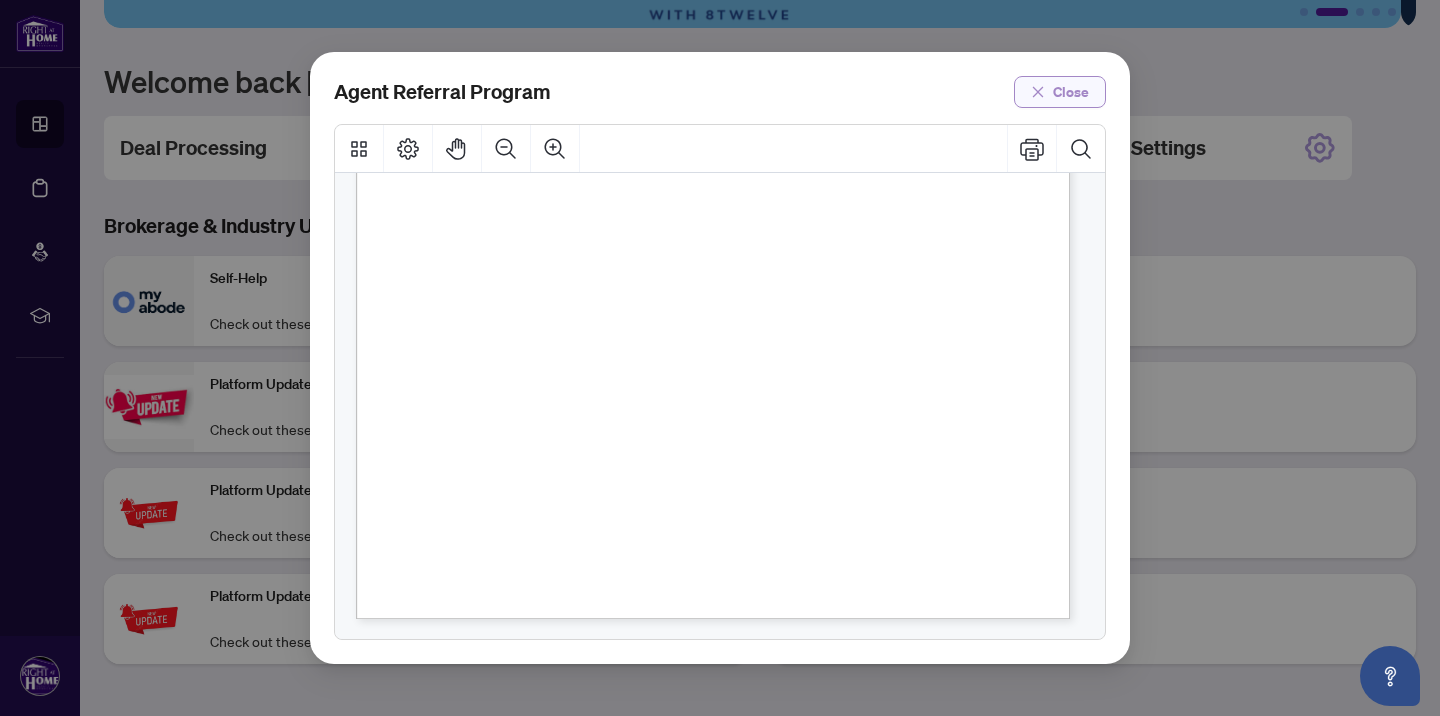 click on "Close" at bounding box center [1071, 92] 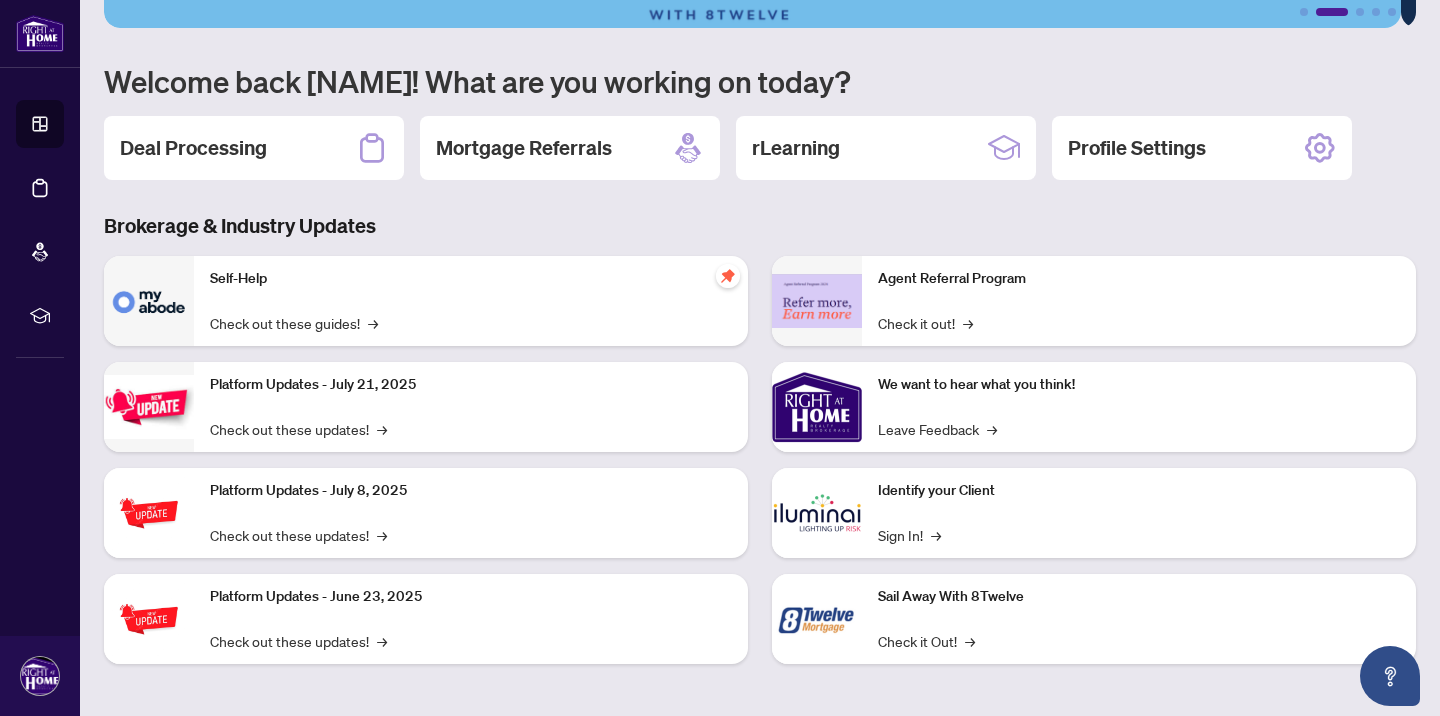 scroll, scrollTop: 0, scrollLeft: 0, axis: both 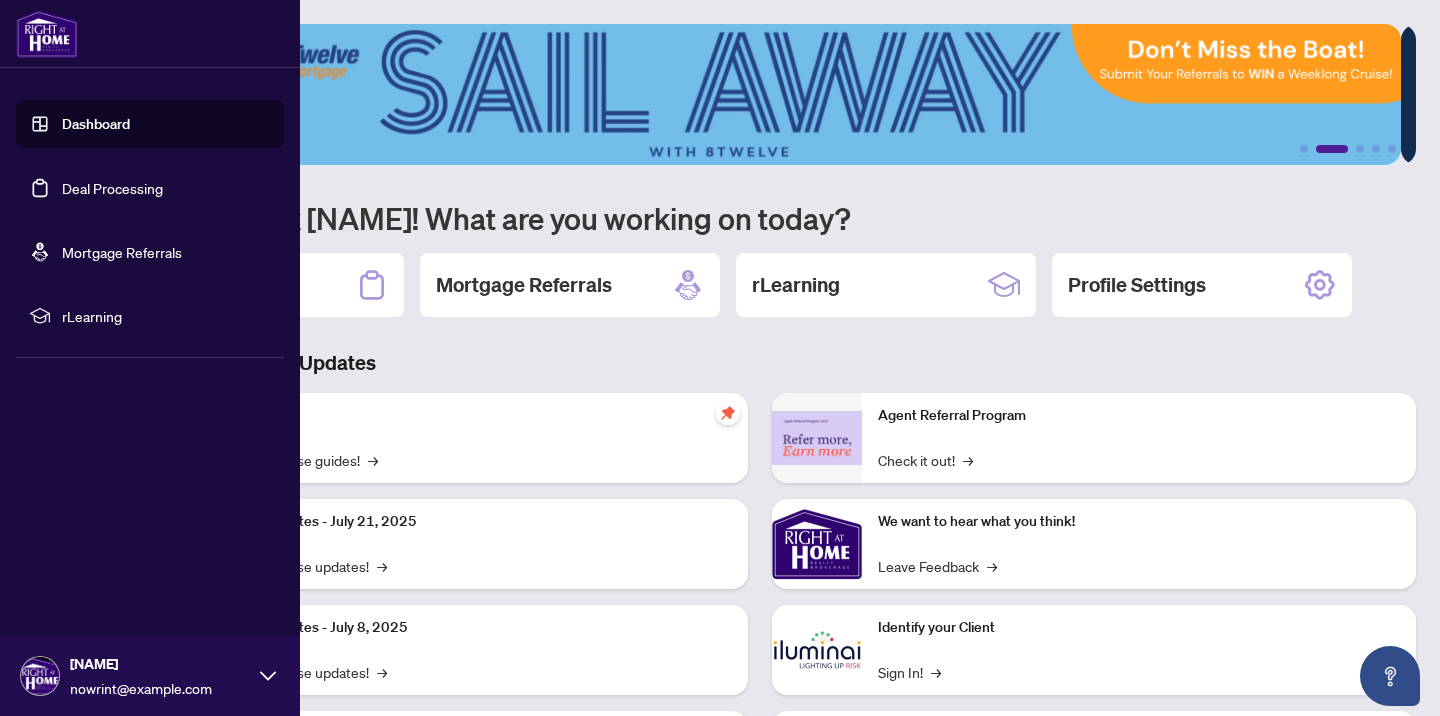 click on "Mortgage Referrals" at bounding box center [122, 252] 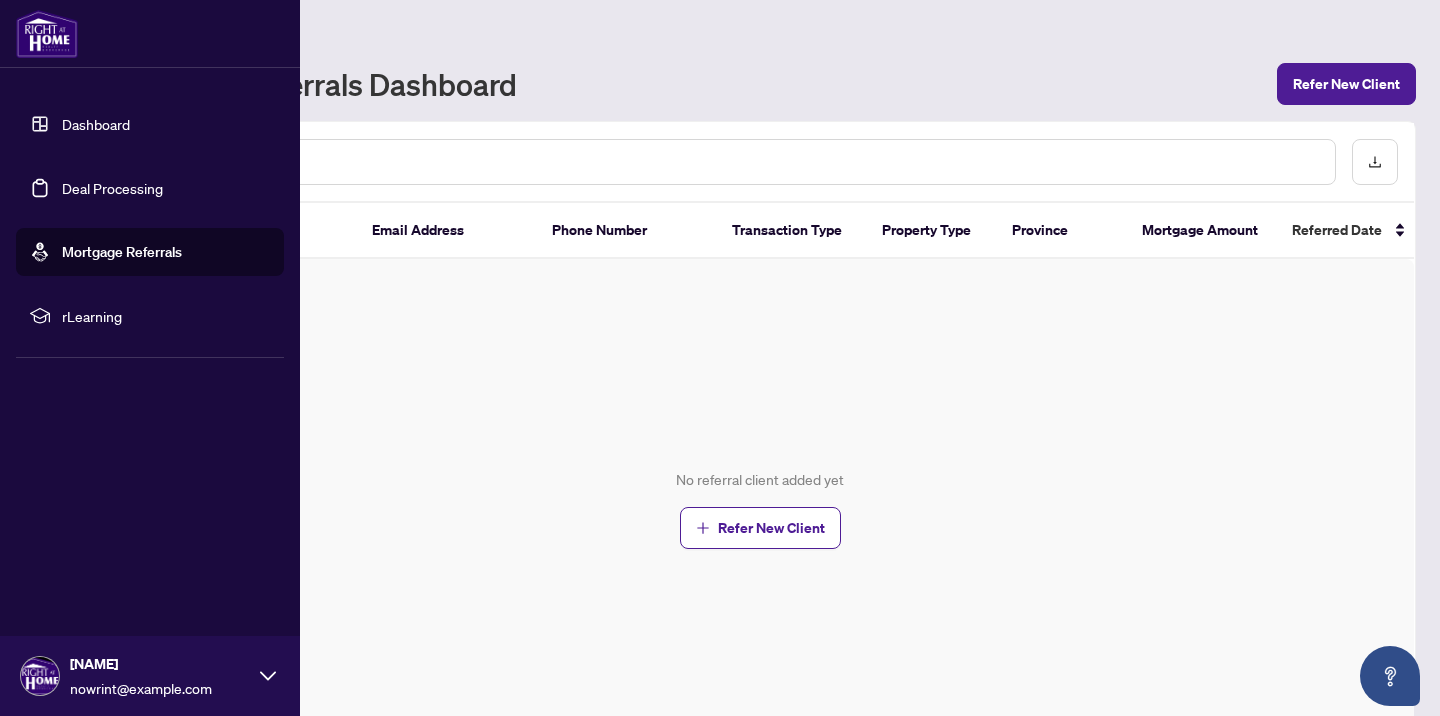 click on "rLearning" at bounding box center [166, 316] 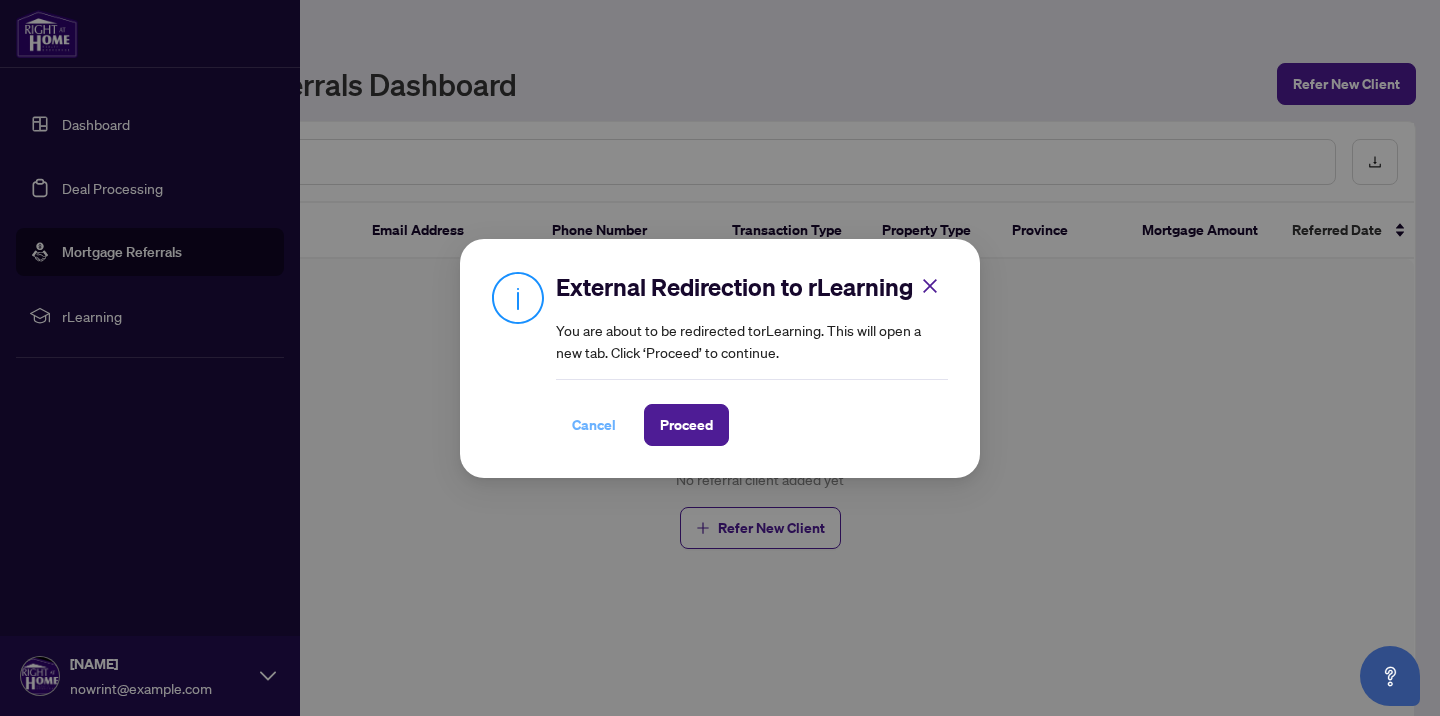 click on "Cancel" at bounding box center (594, 425) 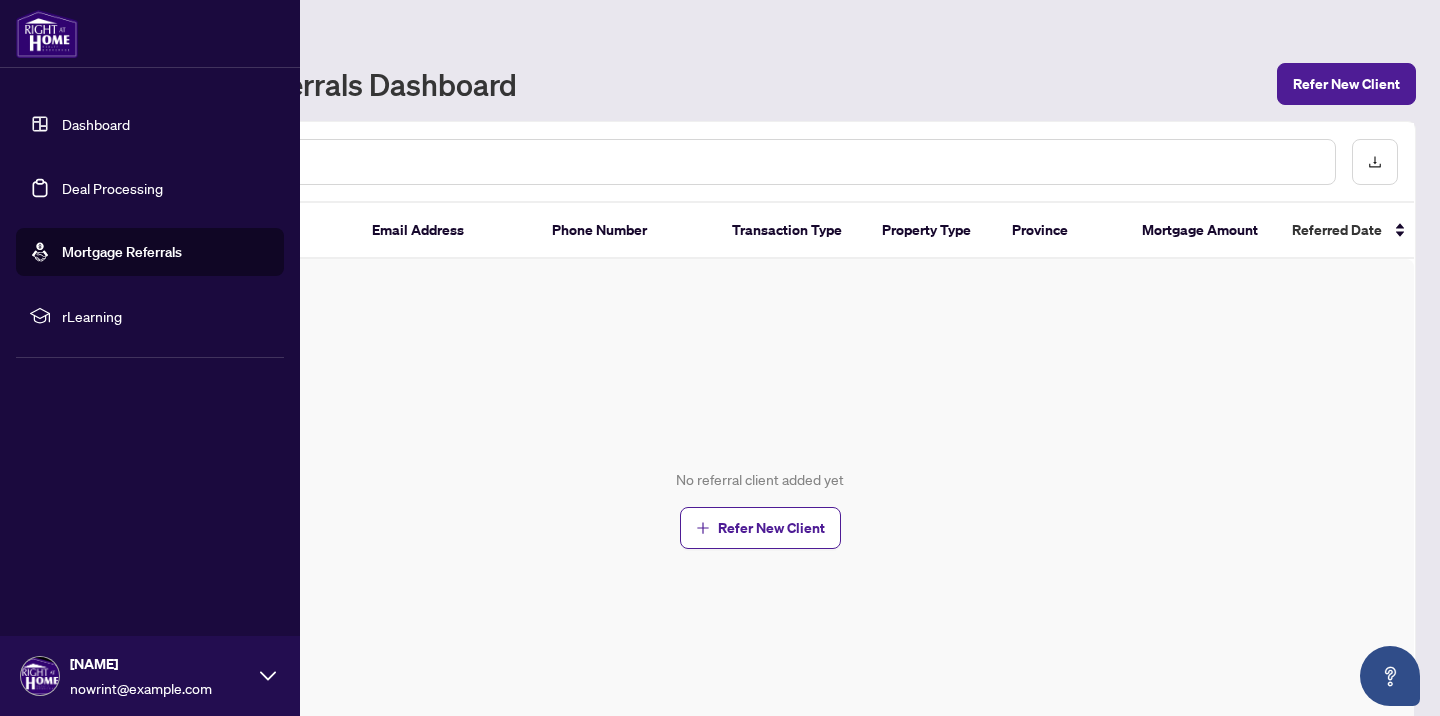click on "Mortgage Referrals" at bounding box center (760, 35) 